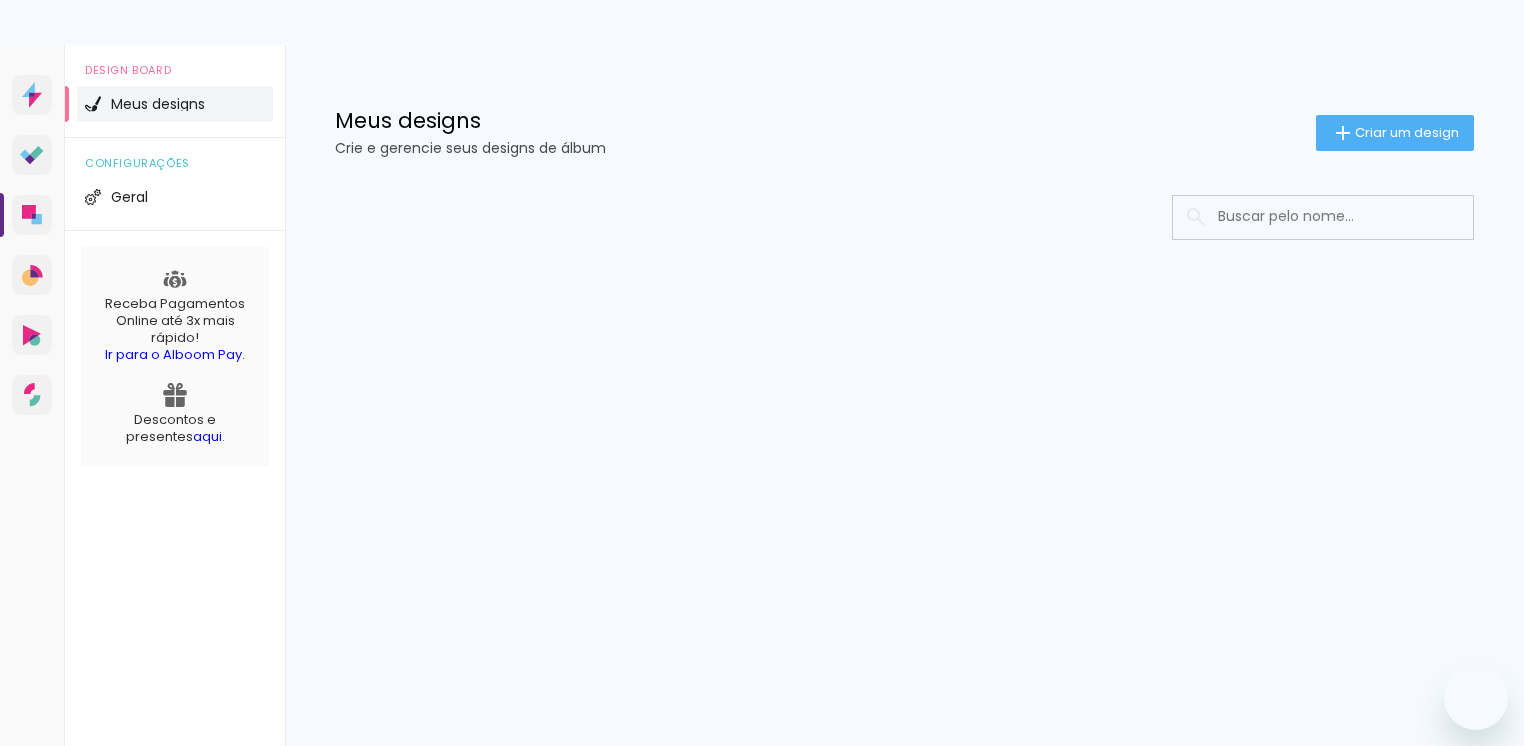 scroll, scrollTop: 0, scrollLeft: 0, axis: both 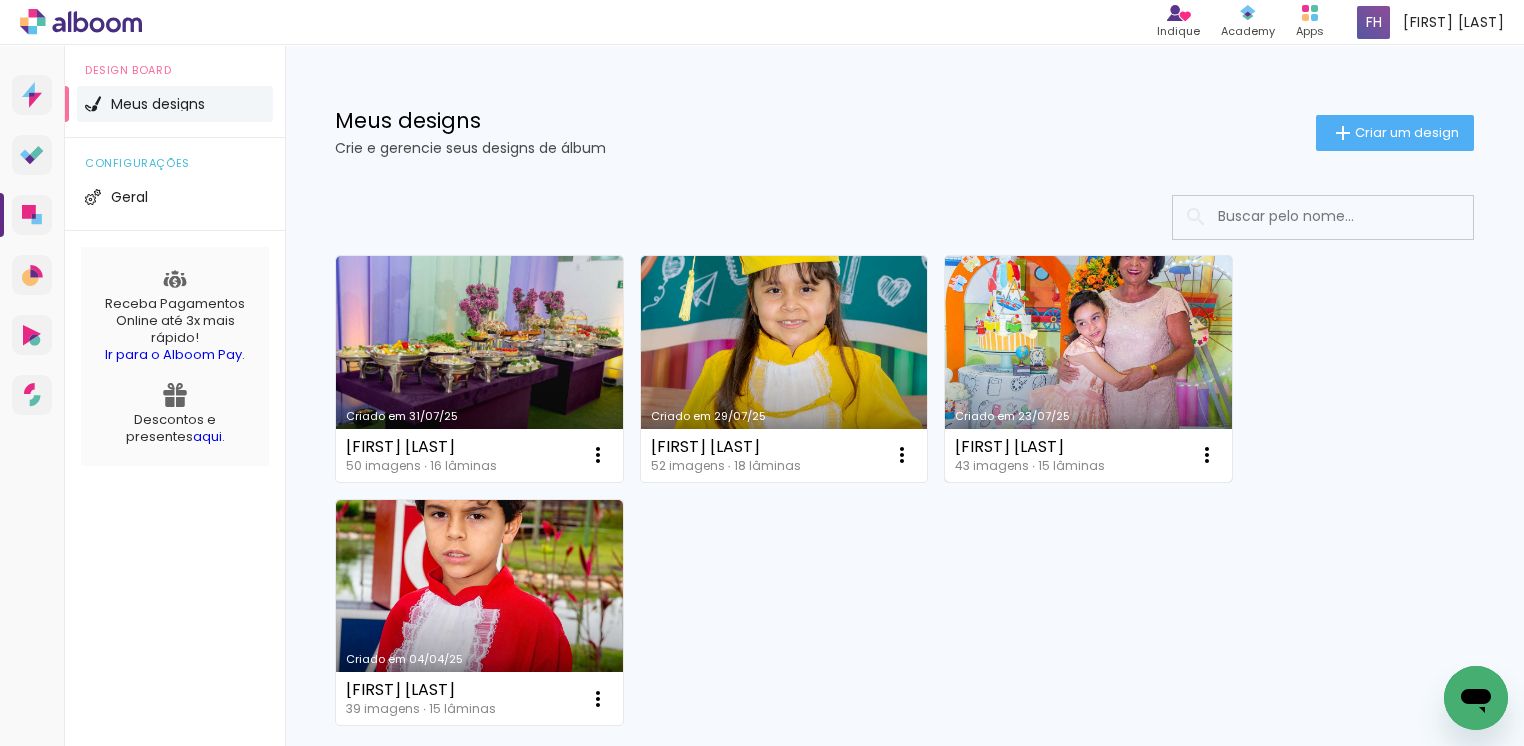 click on "Criado em 23/07/25" at bounding box center (1088, 369) 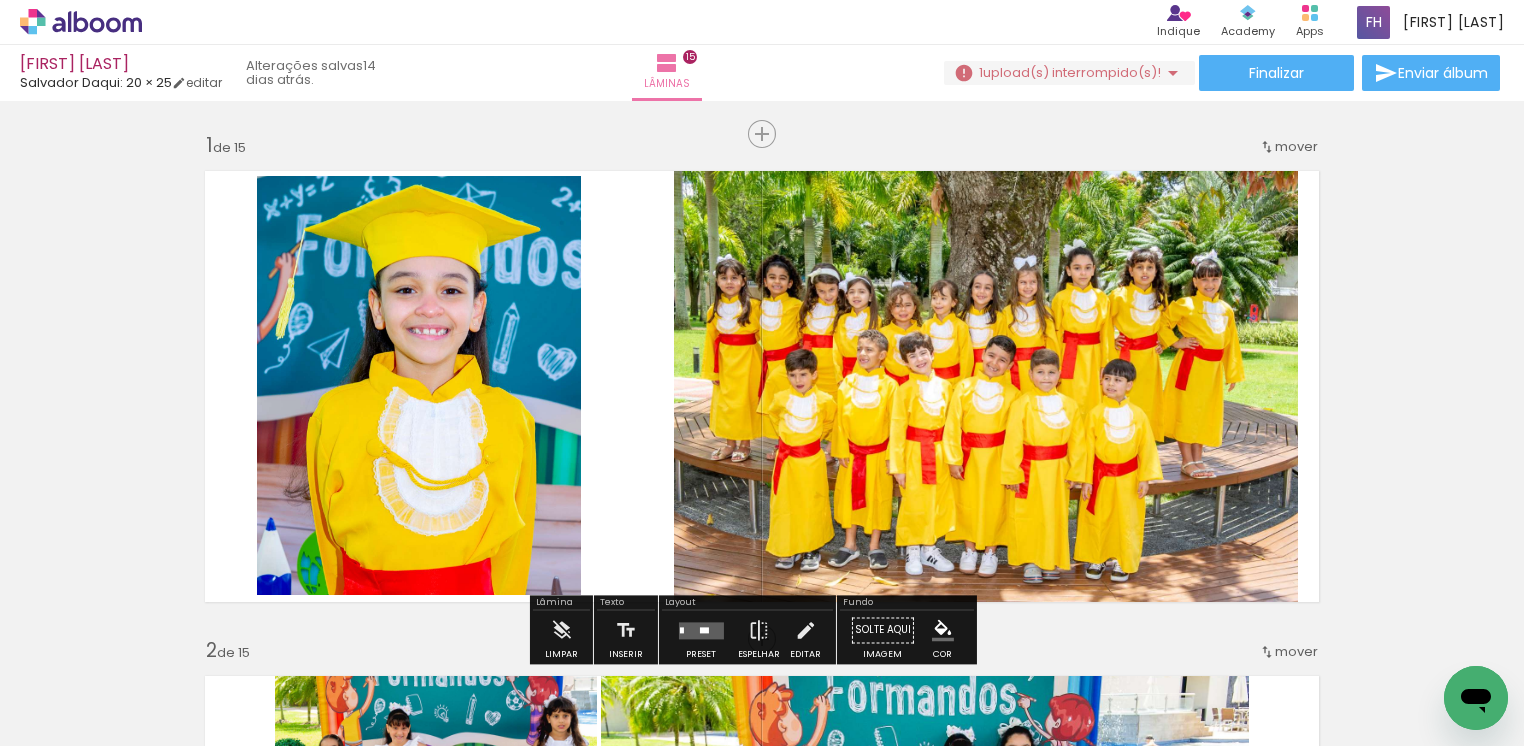 click on "upload(s) interrompido(s)!" at bounding box center [1072, 72] 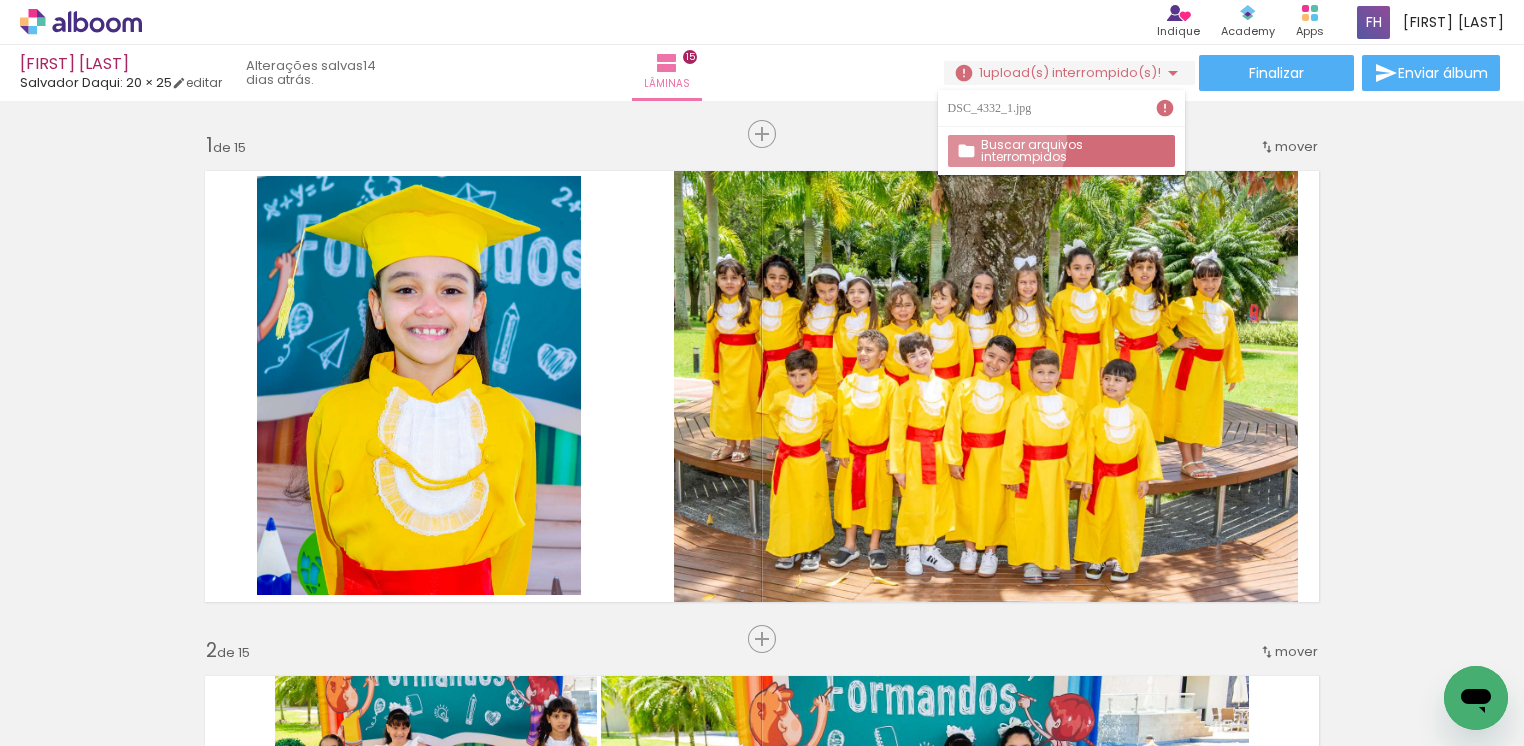 click on "Buscar arquivos interrompidos" at bounding box center (0, 0) 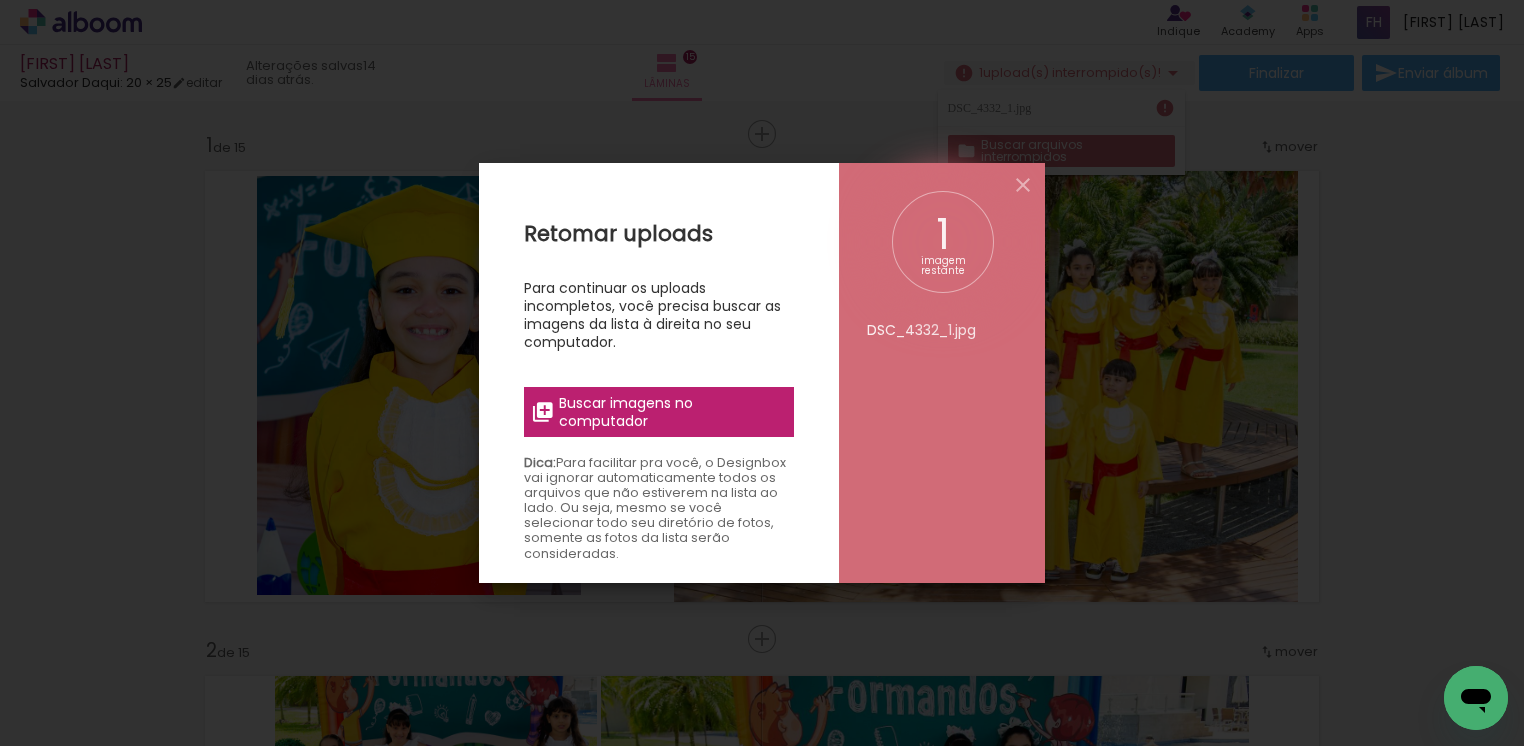 click on "Buscar imagens no computador" at bounding box center (670, 412) 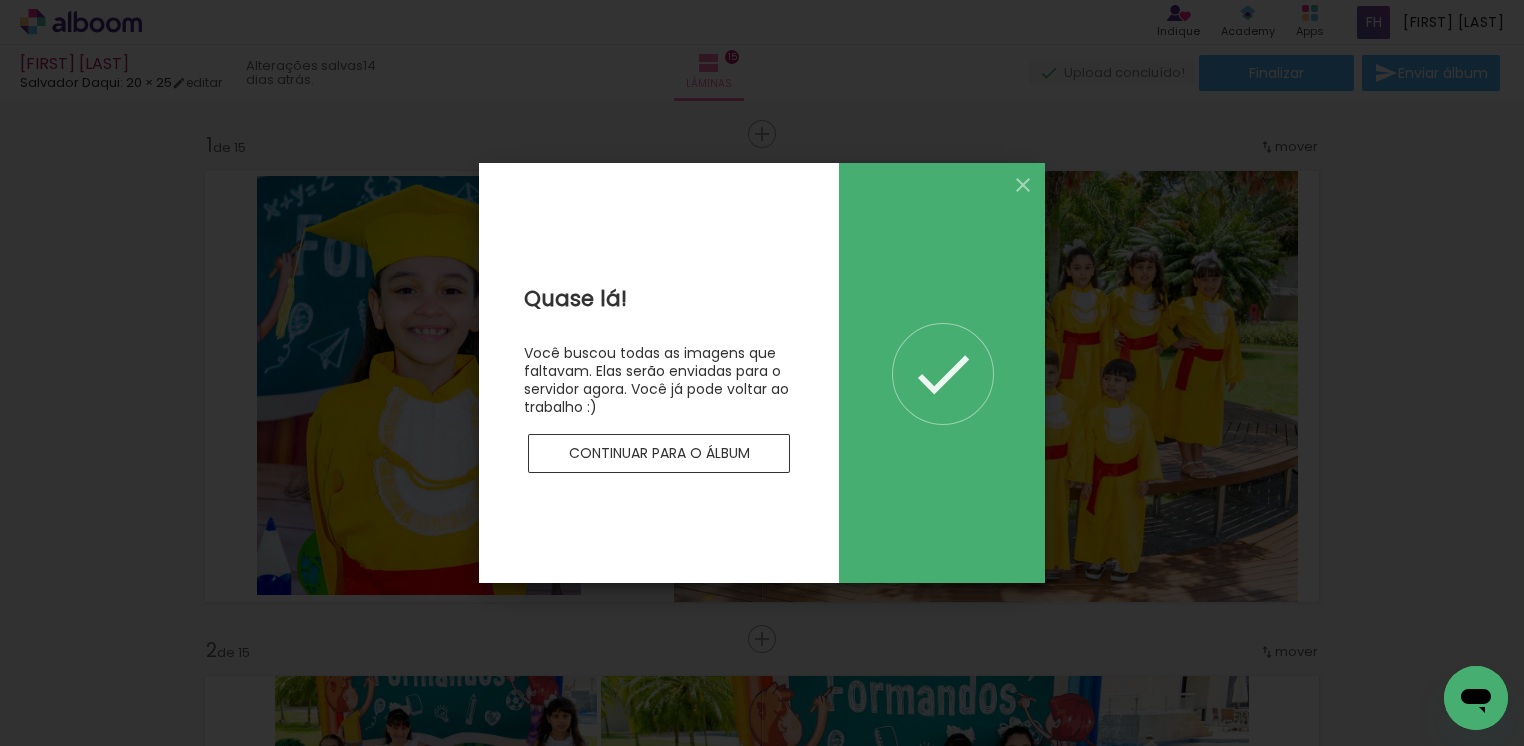 click on "Continuar para o álbum" at bounding box center [0, 0] 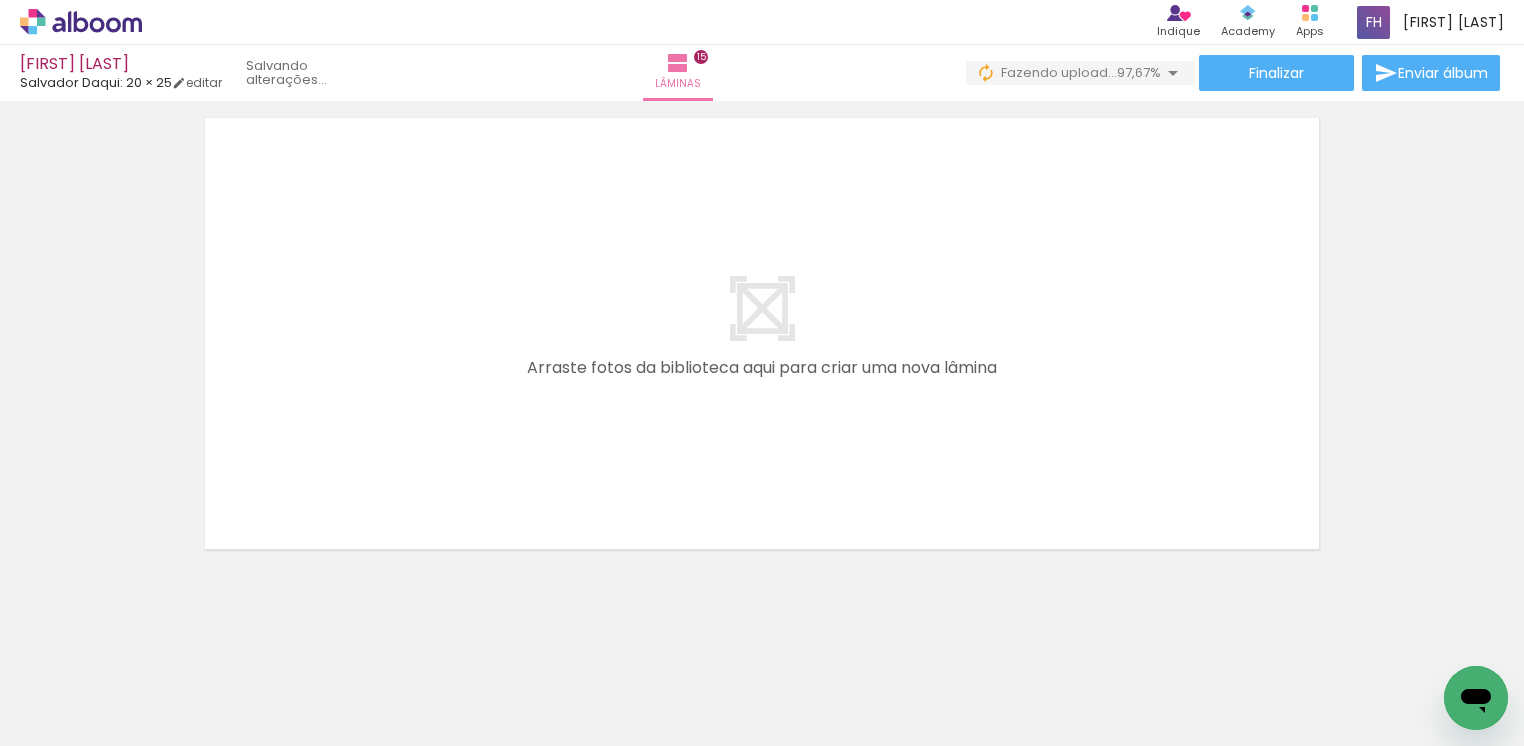 scroll, scrollTop: 7636, scrollLeft: 0, axis: vertical 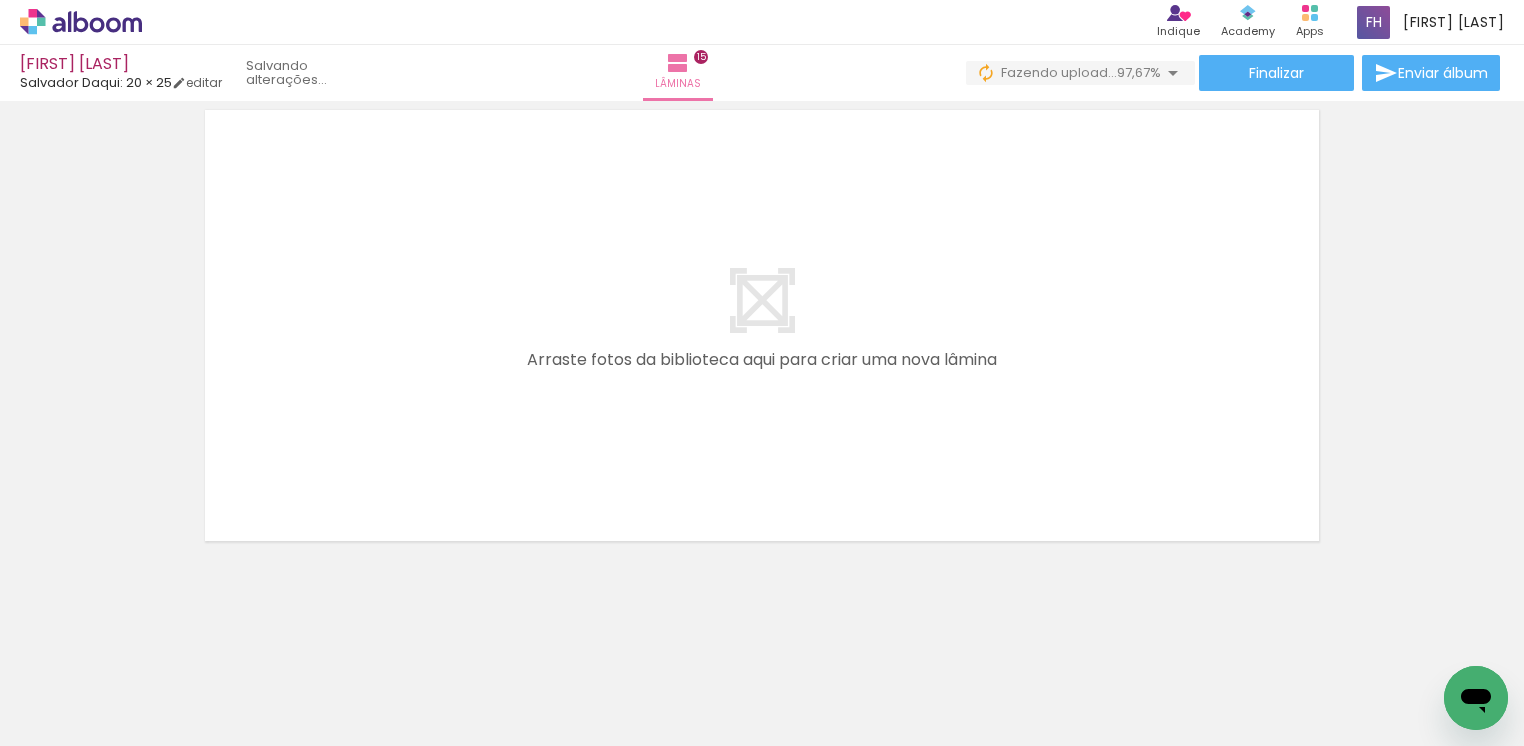click on "Adicionar
Fotos" at bounding box center (71, 719) 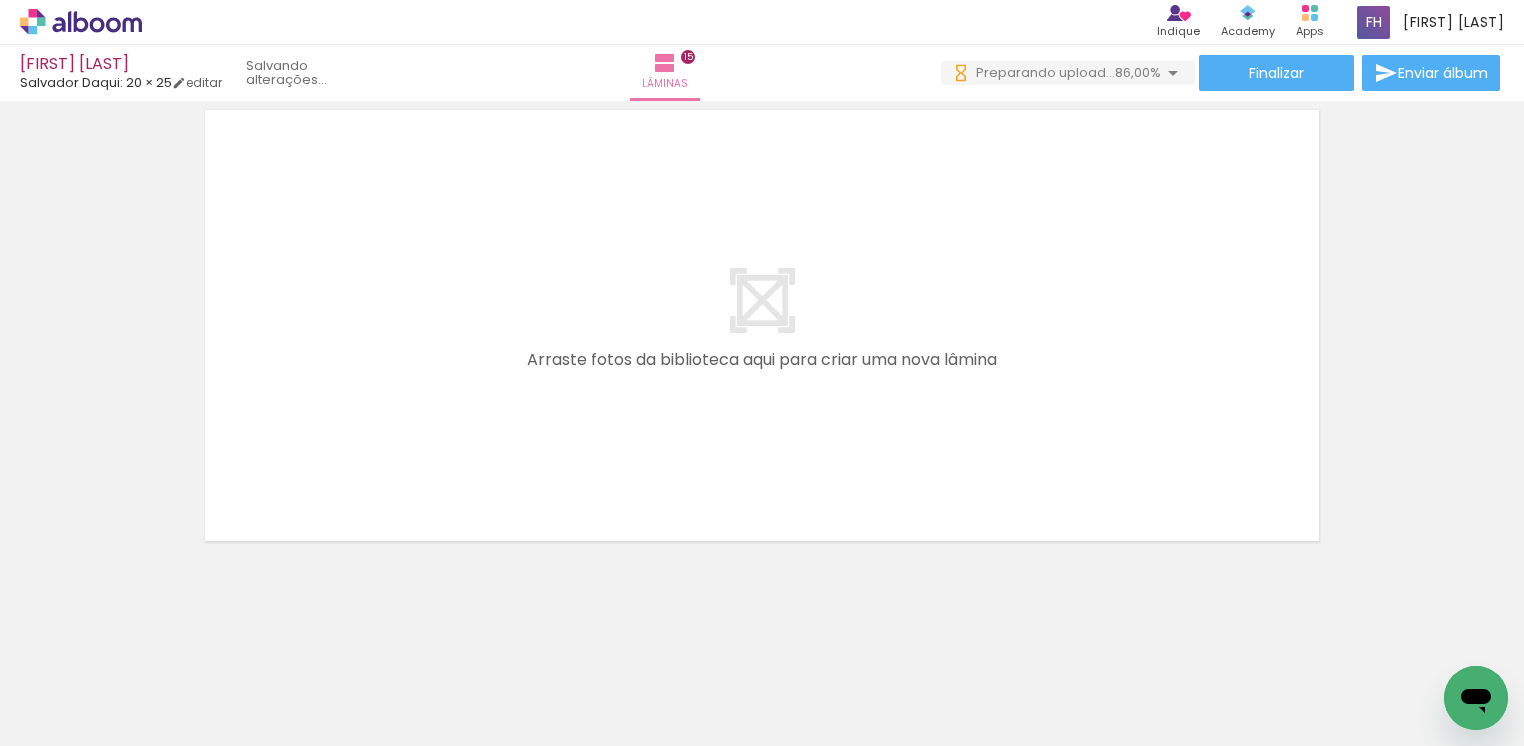 scroll, scrollTop: 0, scrollLeft: 0, axis: both 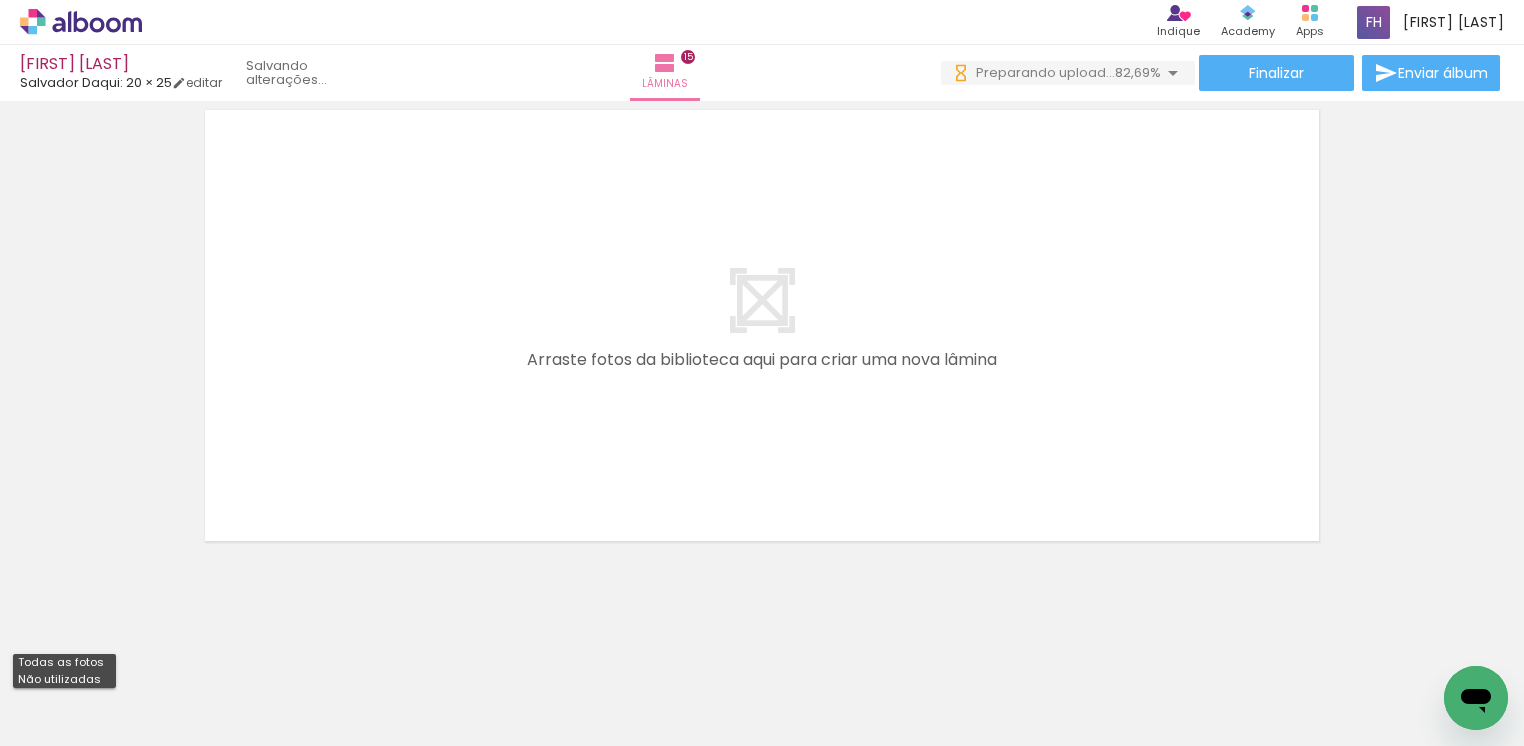 click on "Não utilizadas" at bounding box center [0, 0] 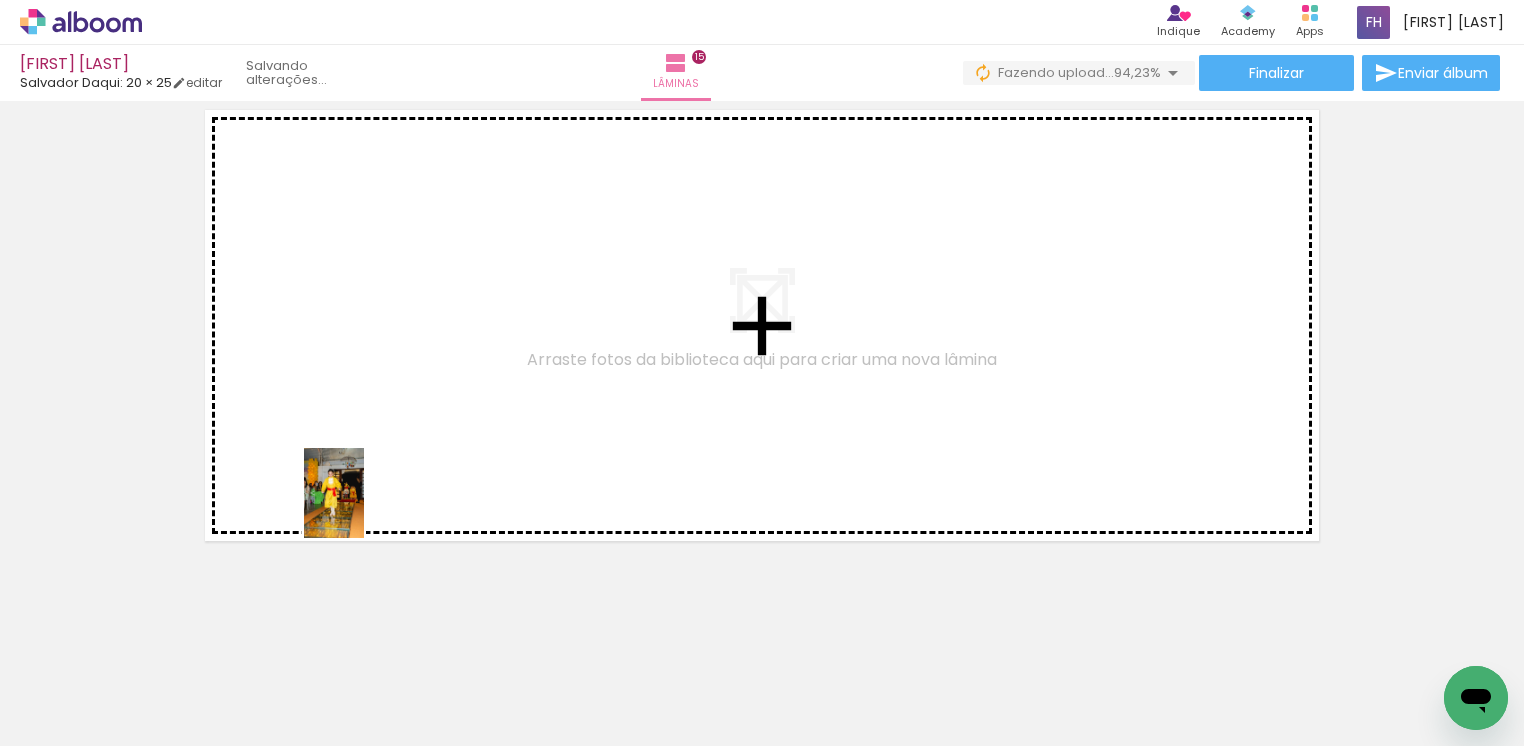 drag, startPoint x: 196, startPoint y: 676, endPoint x: 364, endPoint y: 508, distance: 237.58788 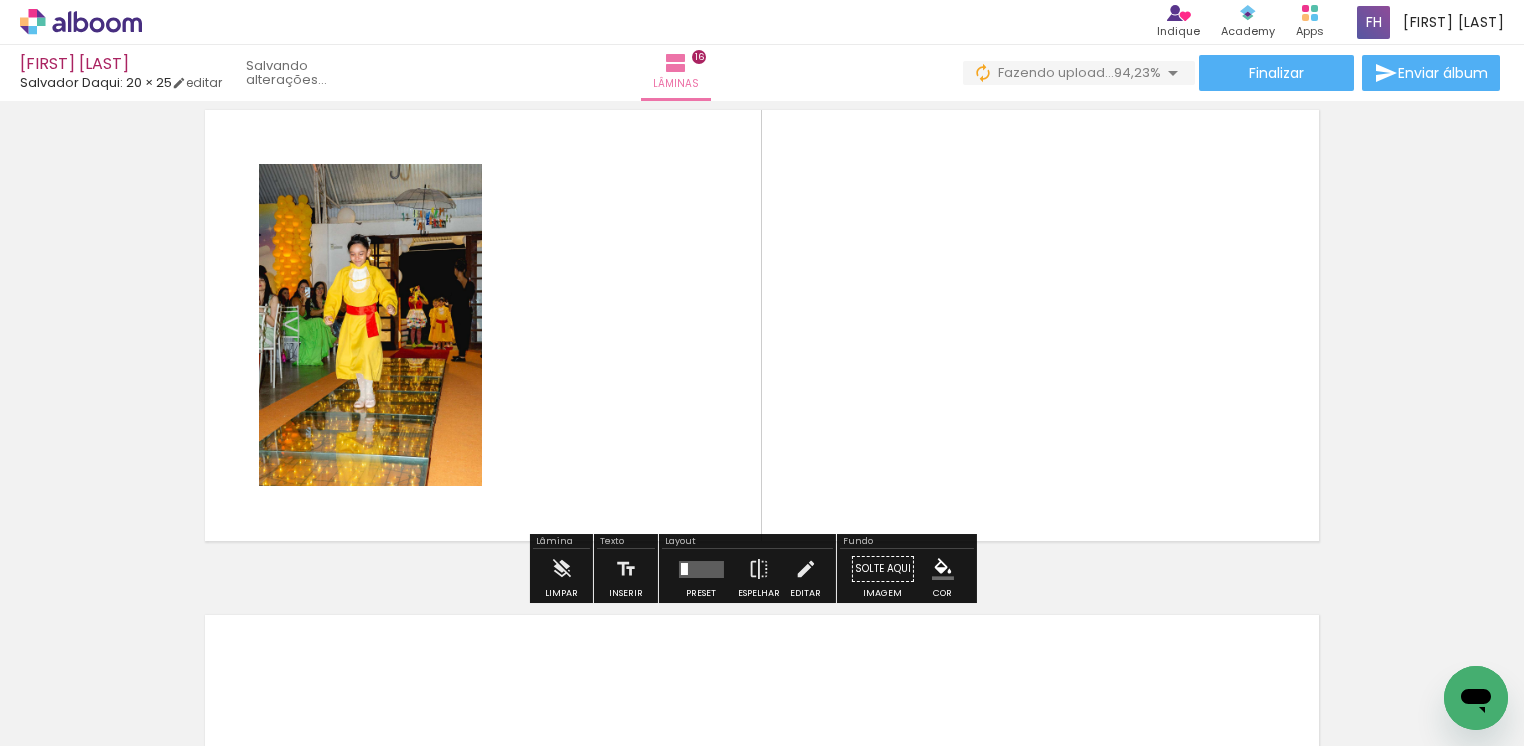 scroll, scrollTop: 7599, scrollLeft: 0, axis: vertical 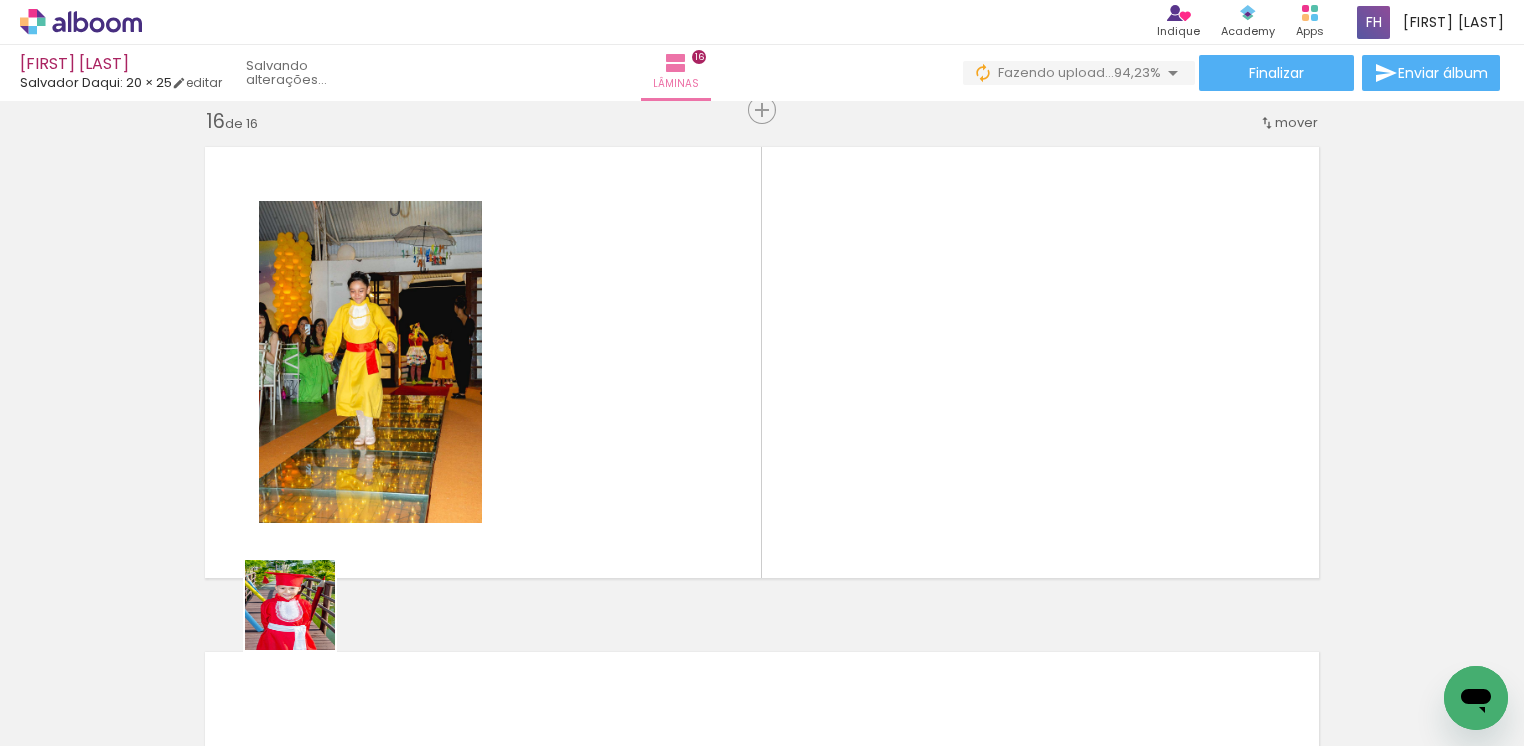 drag, startPoint x: 208, startPoint y: 703, endPoint x: 421, endPoint y: 521, distance: 280.16602 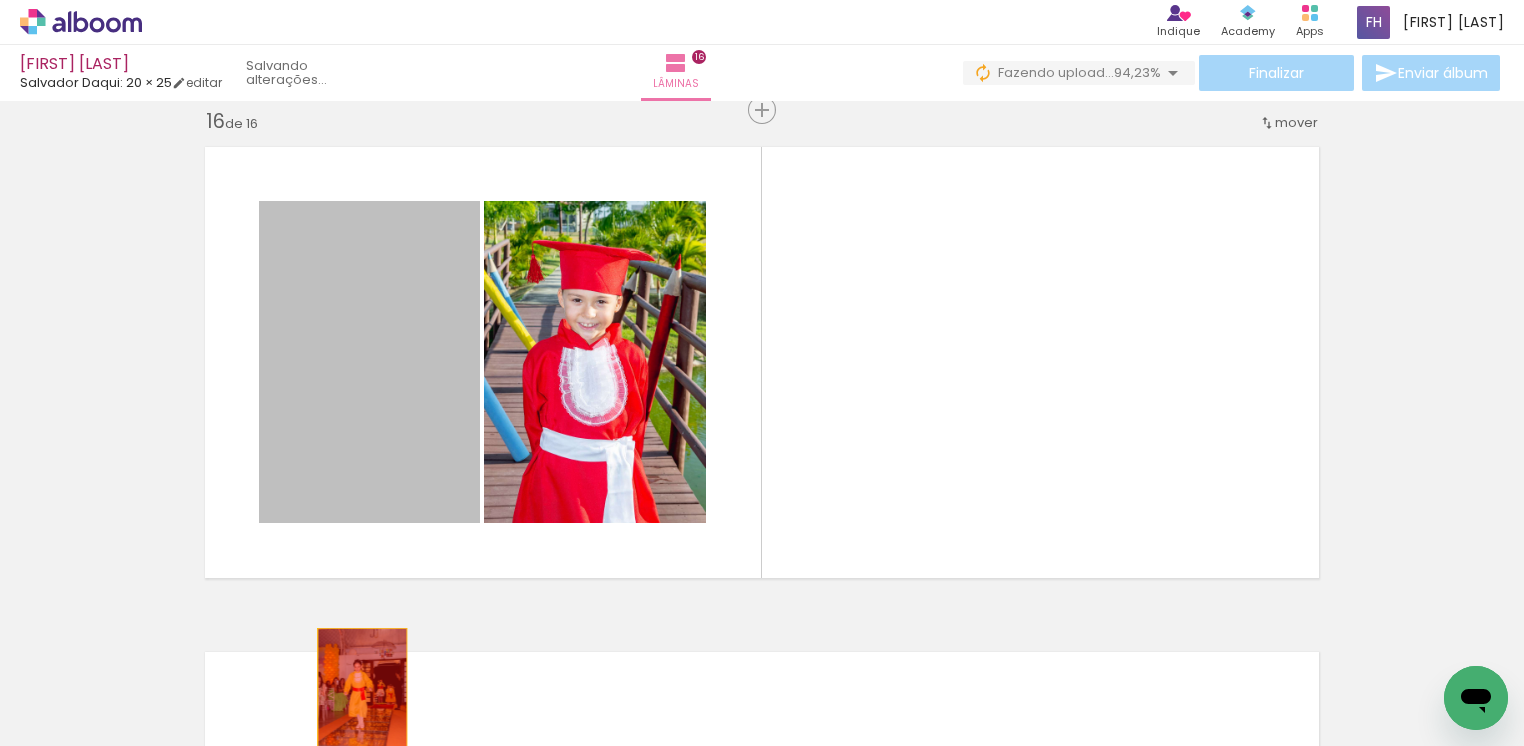 drag, startPoint x: 386, startPoint y: 300, endPoint x: 351, endPoint y: 692, distance: 393.5594 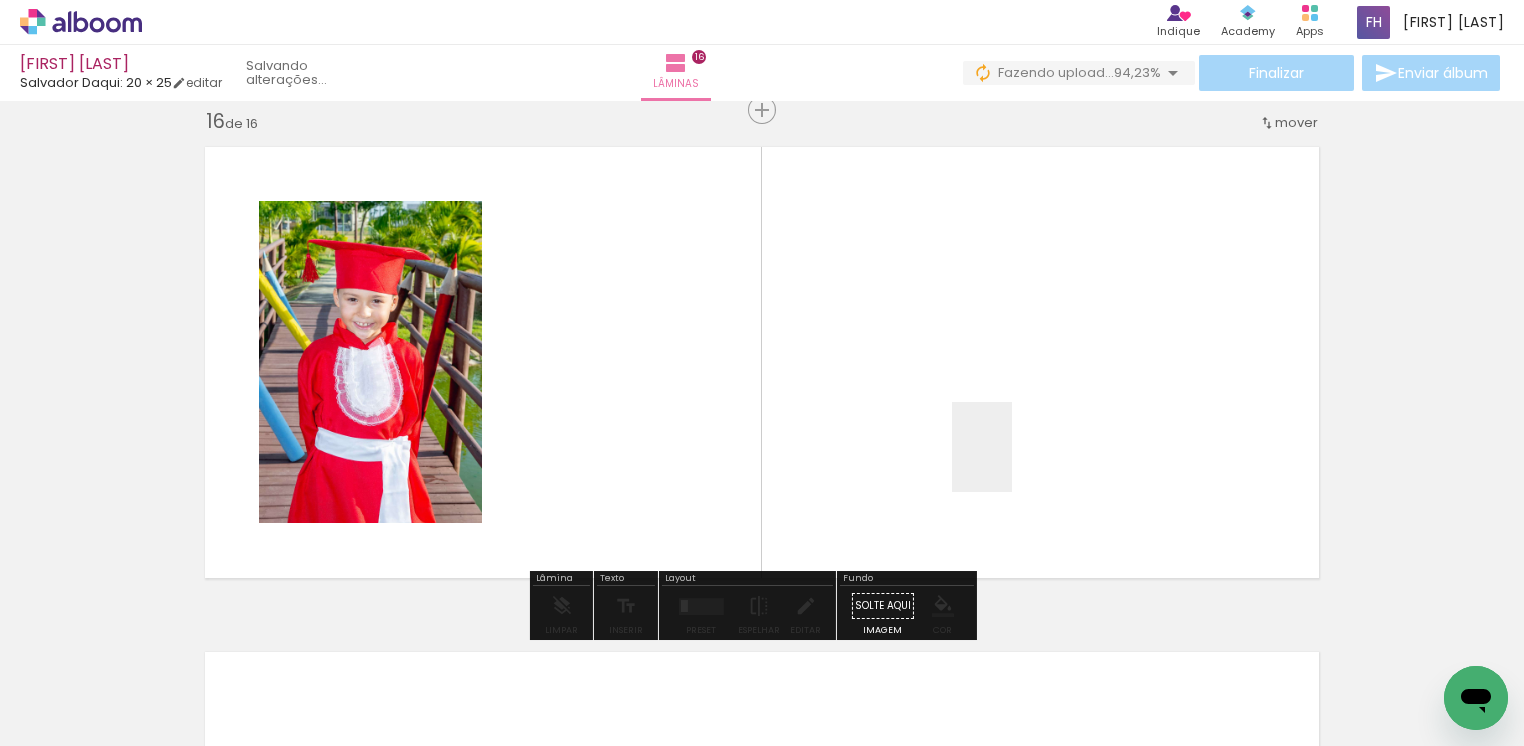 click at bounding box center (762, 373) 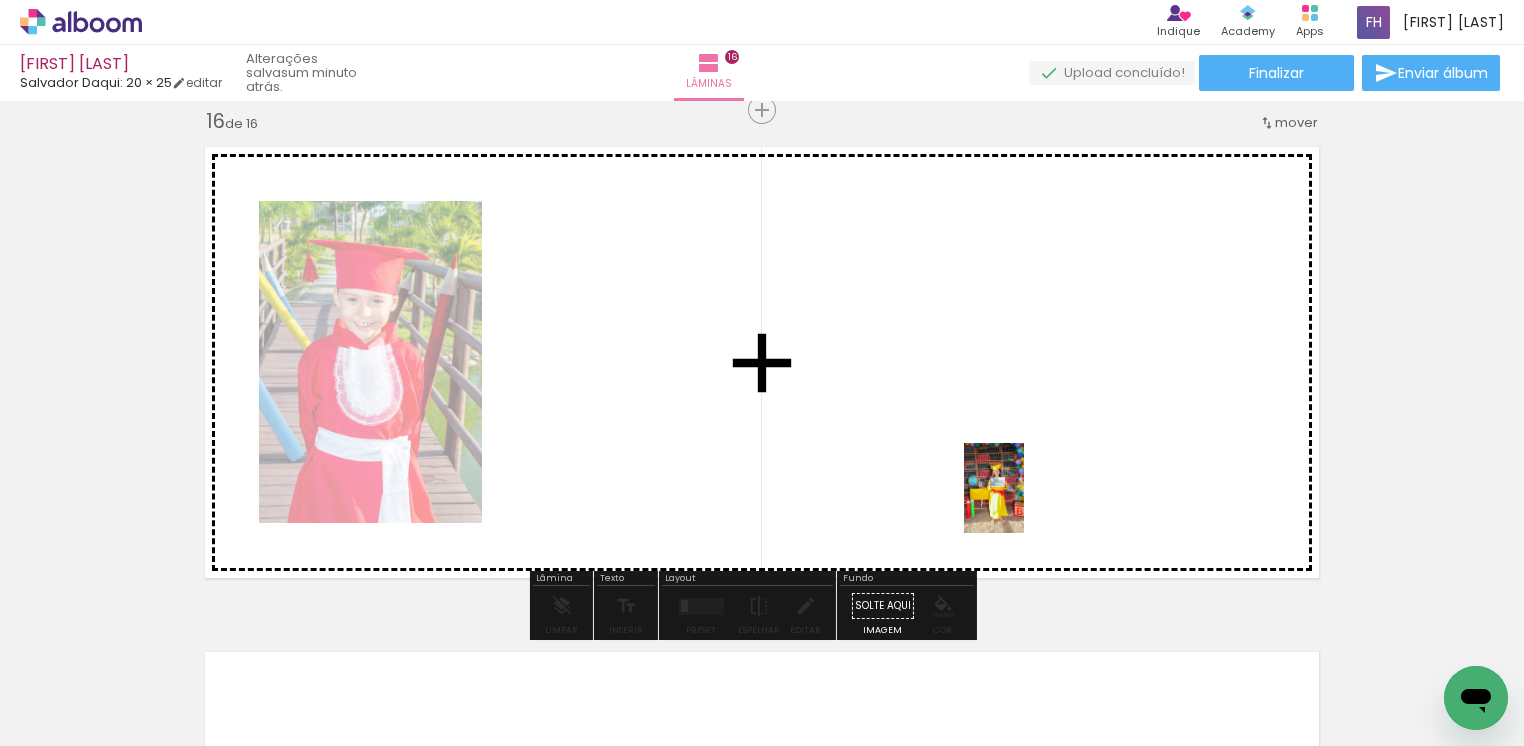 drag, startPoint x: 1001, startPoint y: 696, endPoint x: 1027, endPoint y: 486, distance: 211.60341 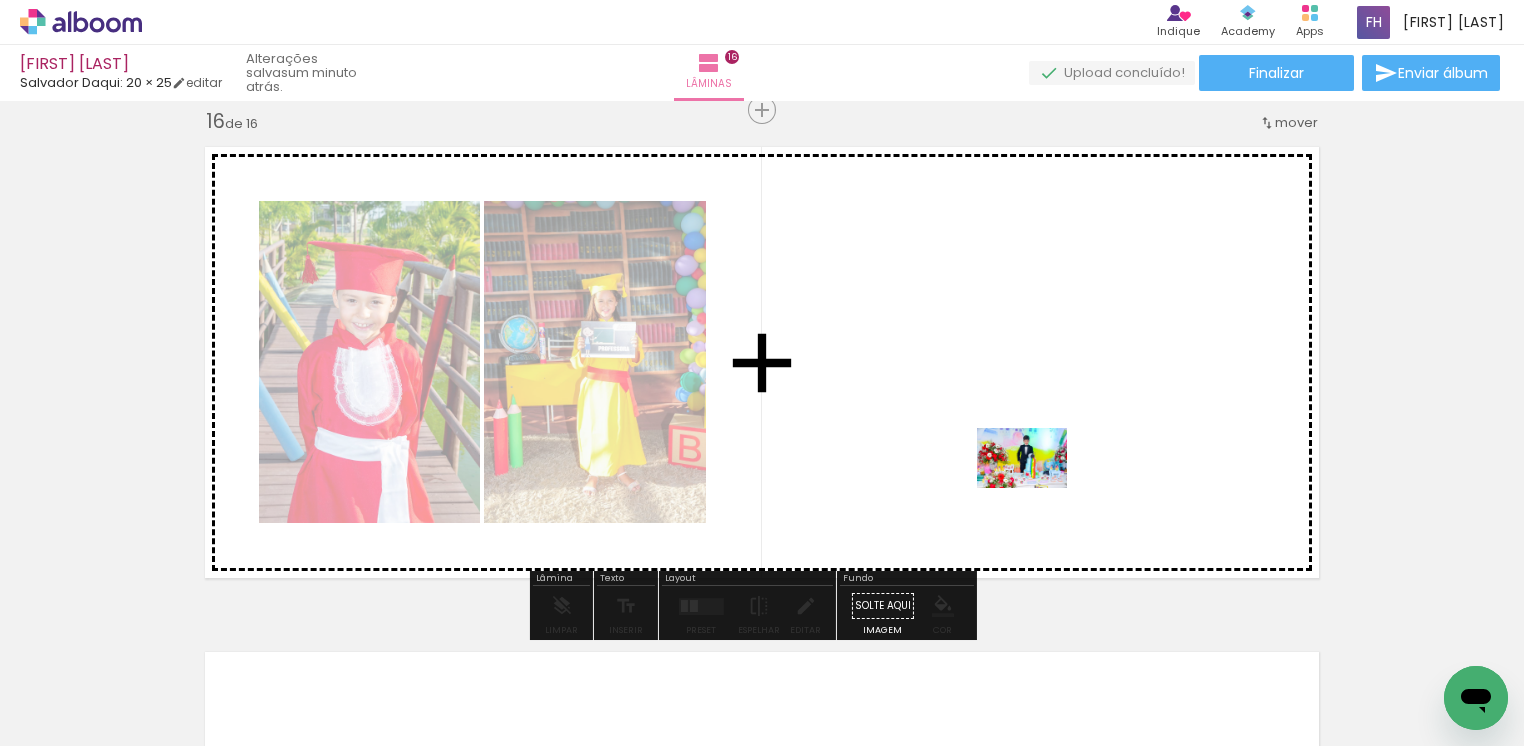 drag, startPoint x: 997, startPoint y: 709, endPoint x: 1037, endPoint y: 488, distance: 224.59074 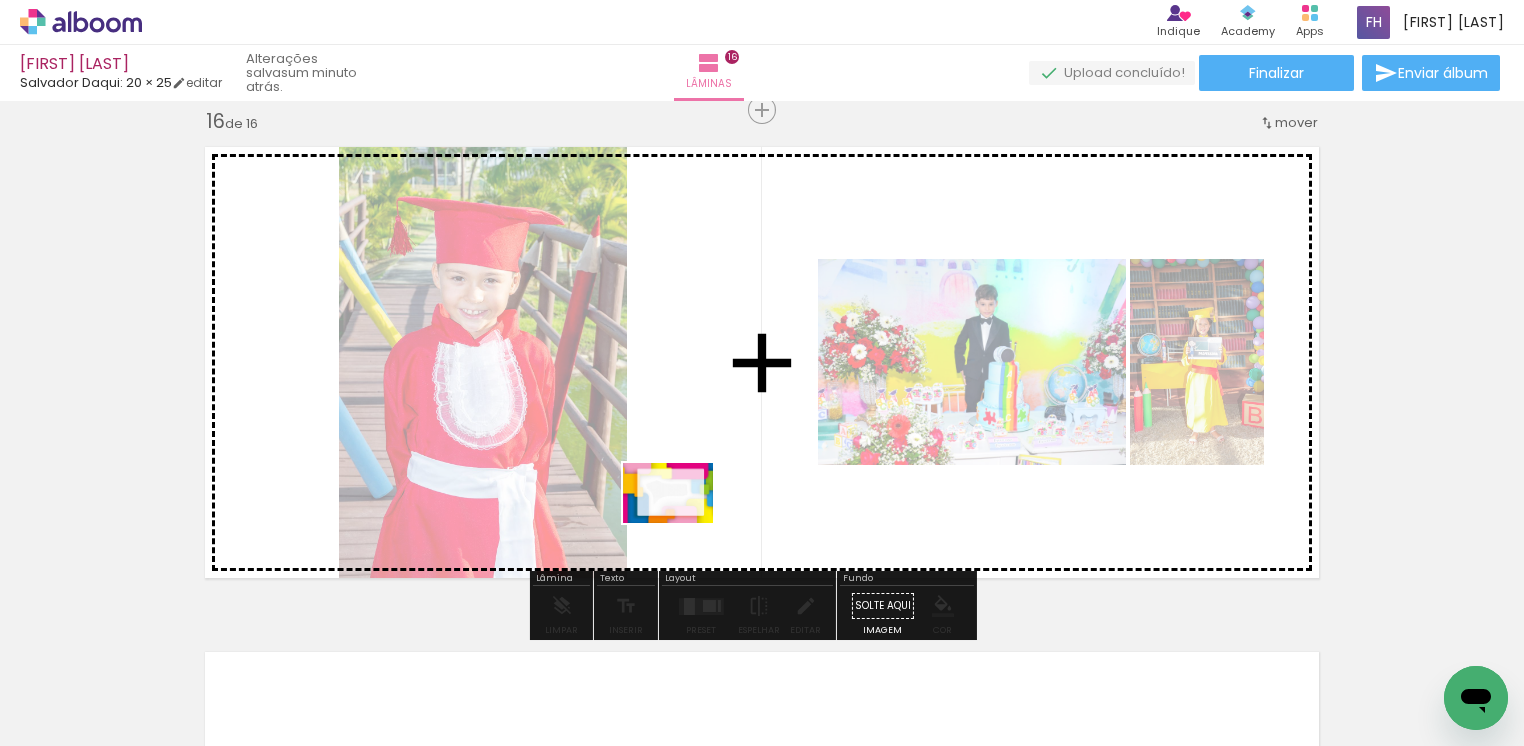drag, startPoint x: 661, startPoint y: 703, endPoint x: 683, endPoint y: 523, distance: 181.33946 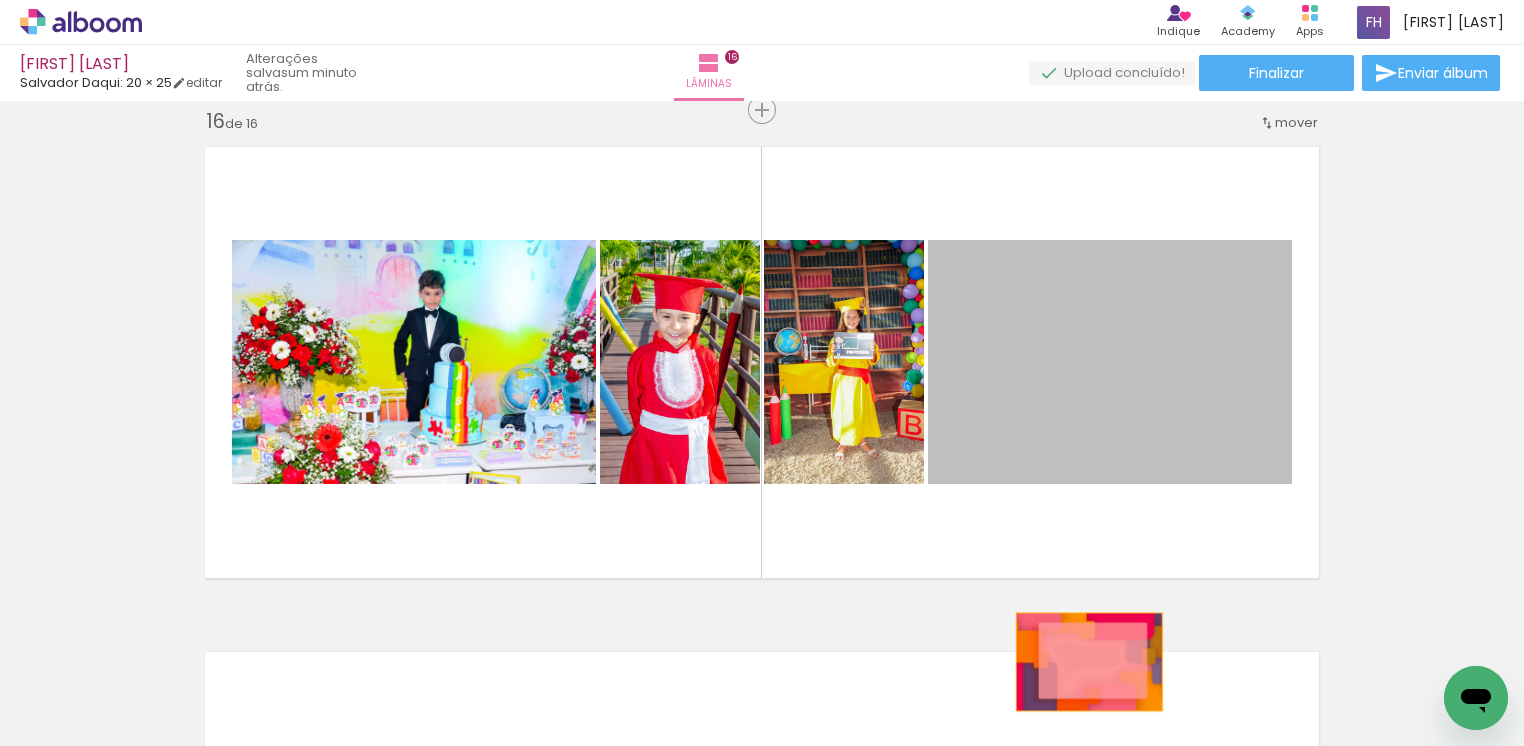drag, startPoint x: 1052, startPoint y: 407, endPoint x: 1078, endPoint y: 666, distance: 260.30176 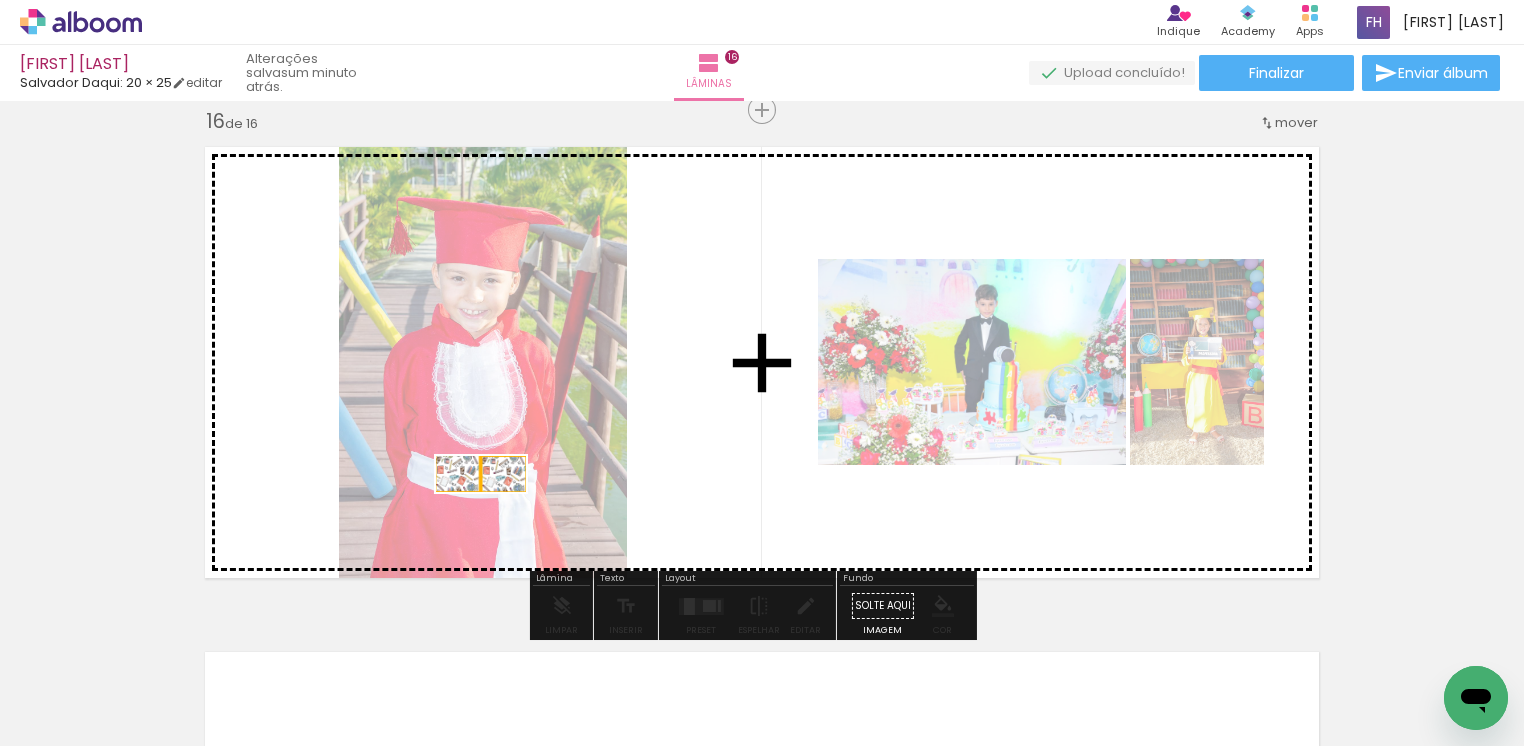 drag, startPoint x: 339, startPoint y: 710, endPoint x: 496, endPoint y: 516, distance: 249.56963 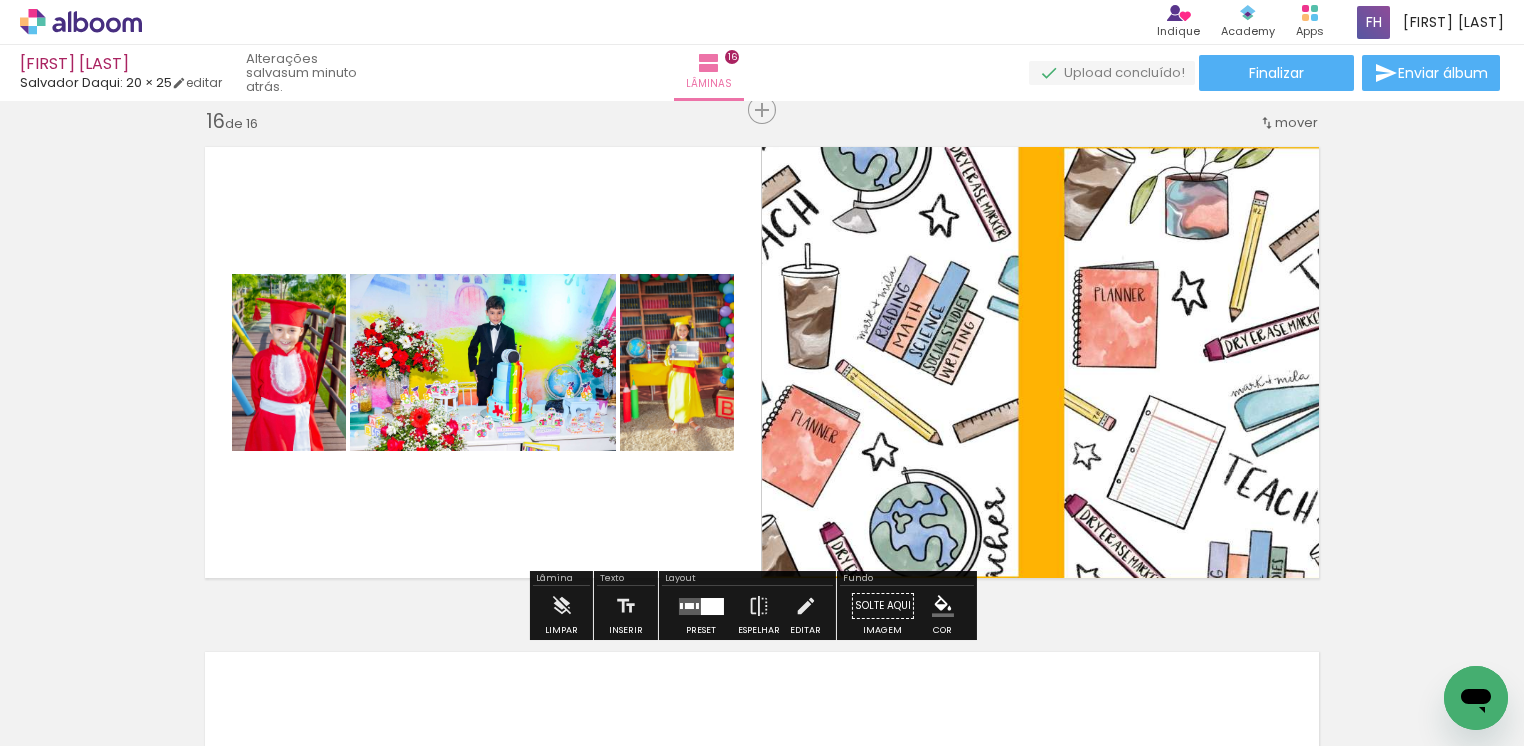 click at bounding box center [711, 606] 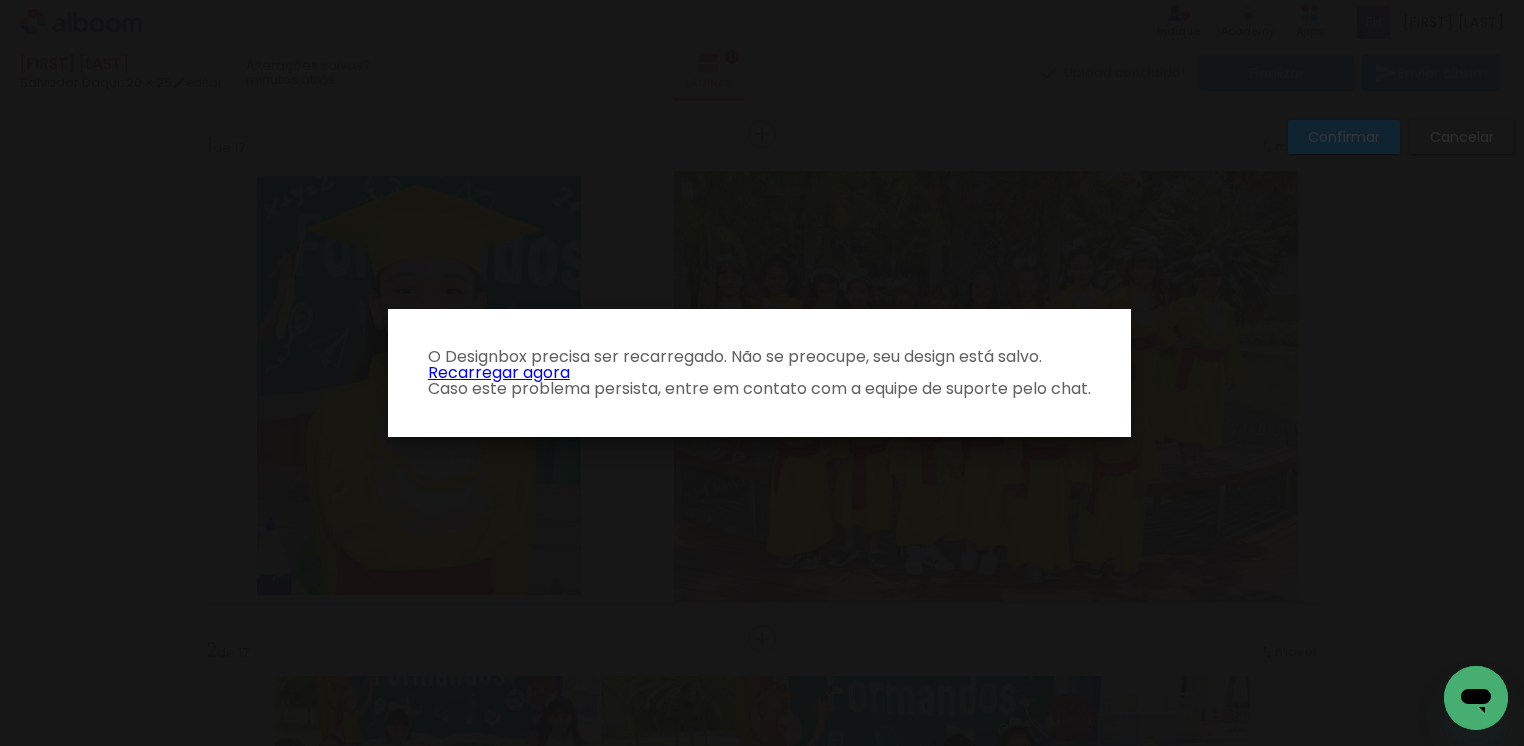 scroll, scrollTop: 0, scrollLeft: 0, axis: both 